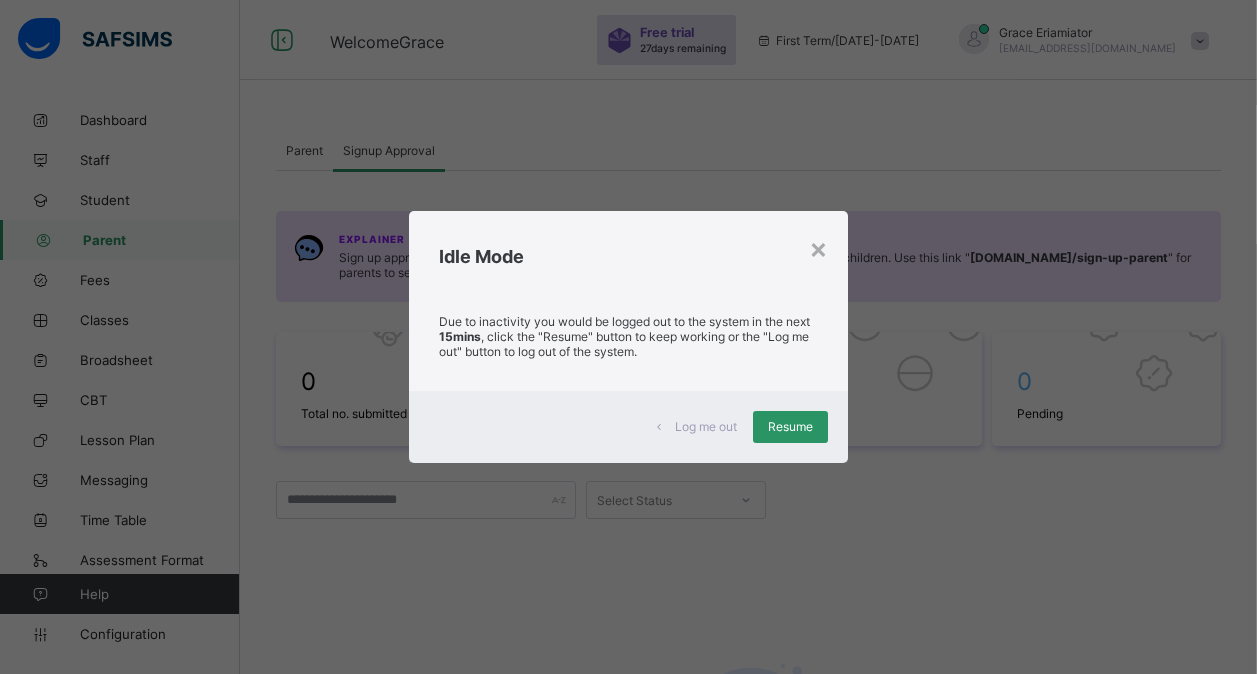 scroll, scrollTop: 84, scrollLeft: 0, axis: vertical 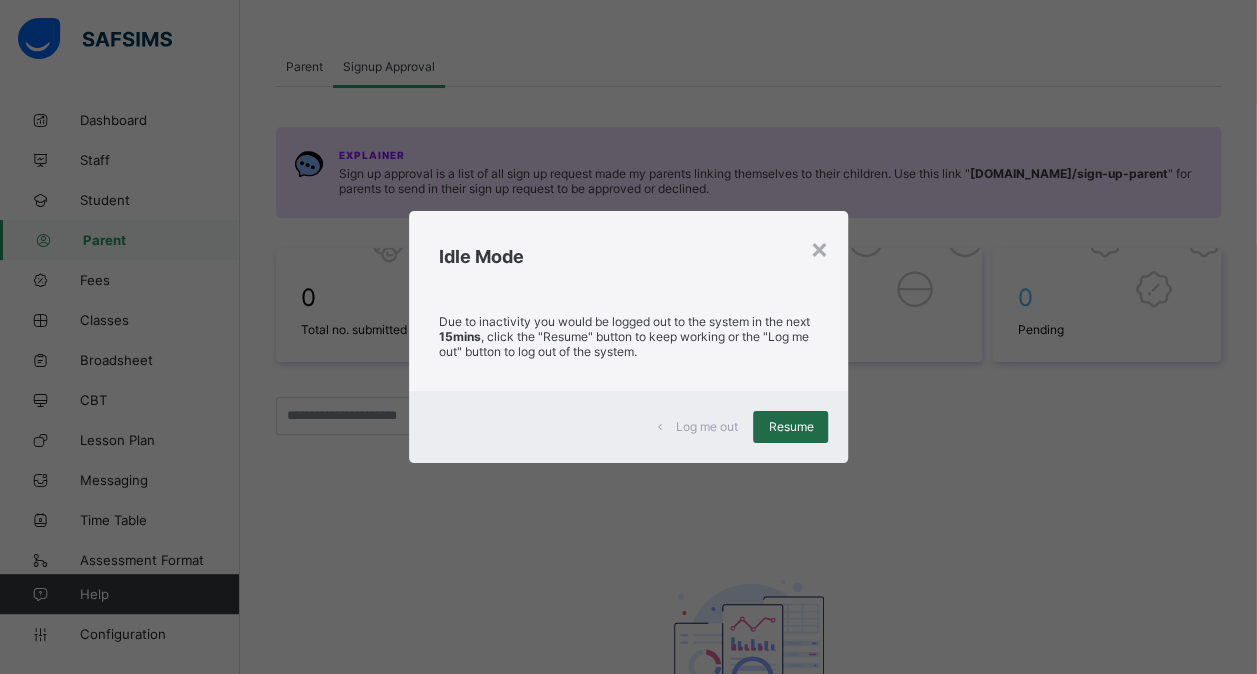 click on "Resume" at bounding box center [790, 427] 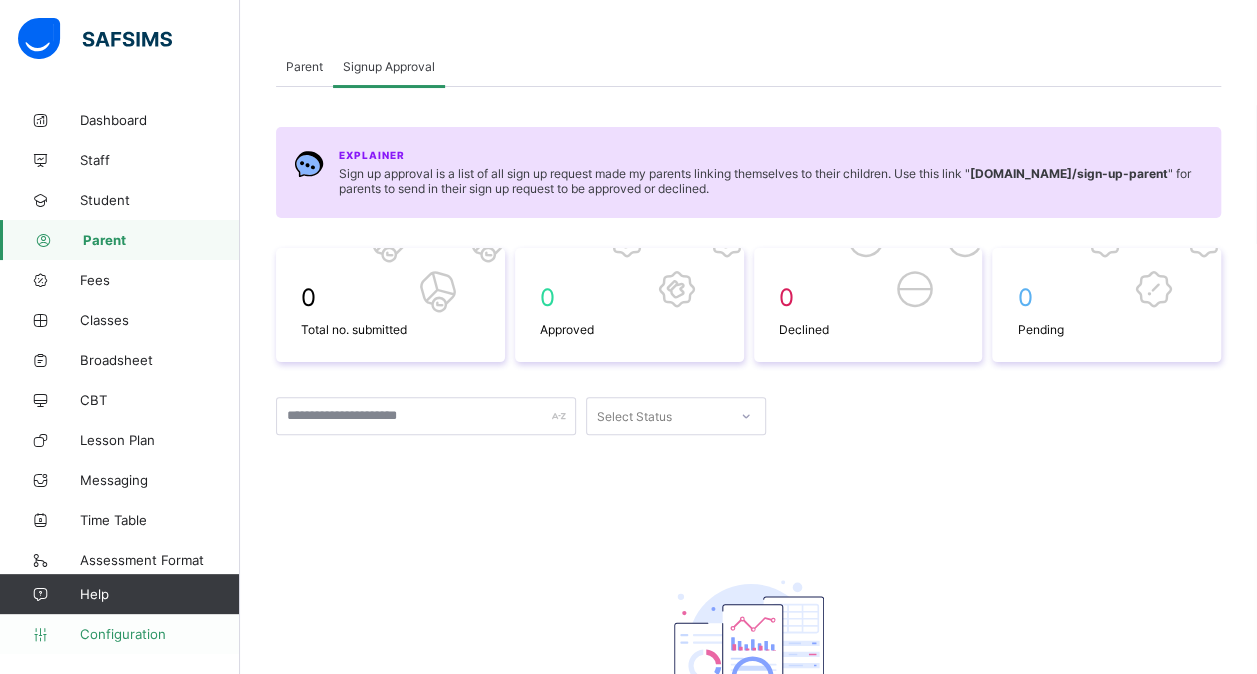 click on "Configuration" at bounding box center (159, 634) 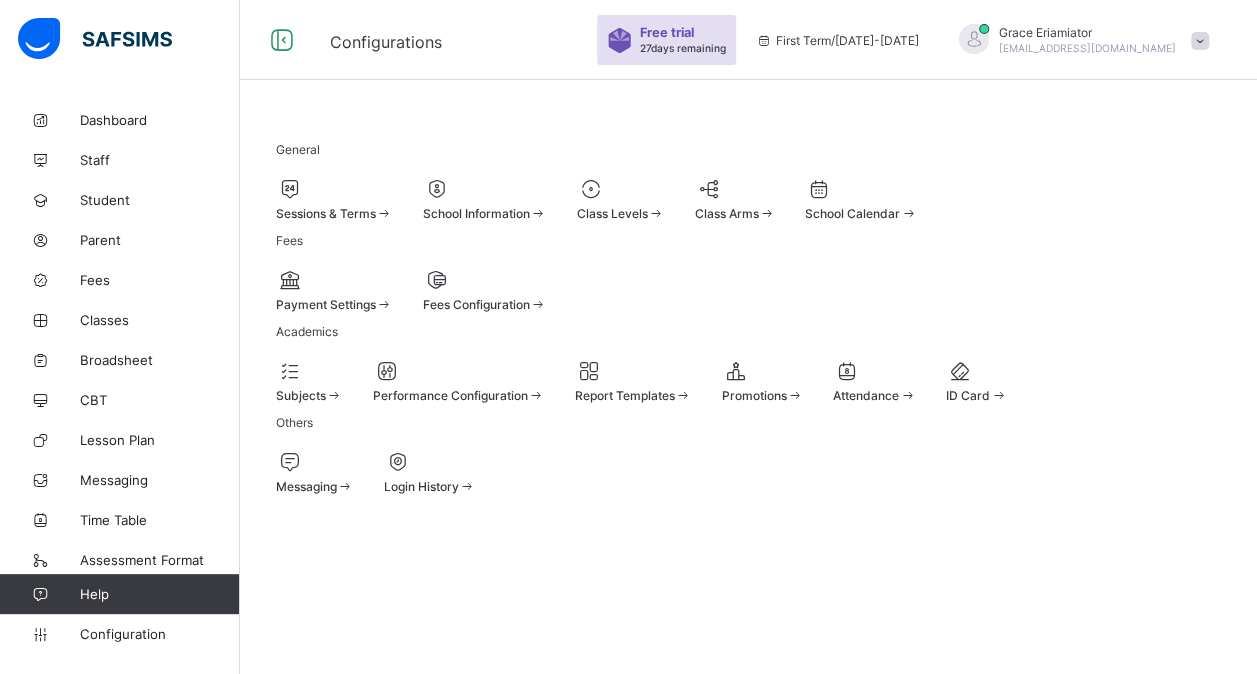 click at bounding box center [334, 189] 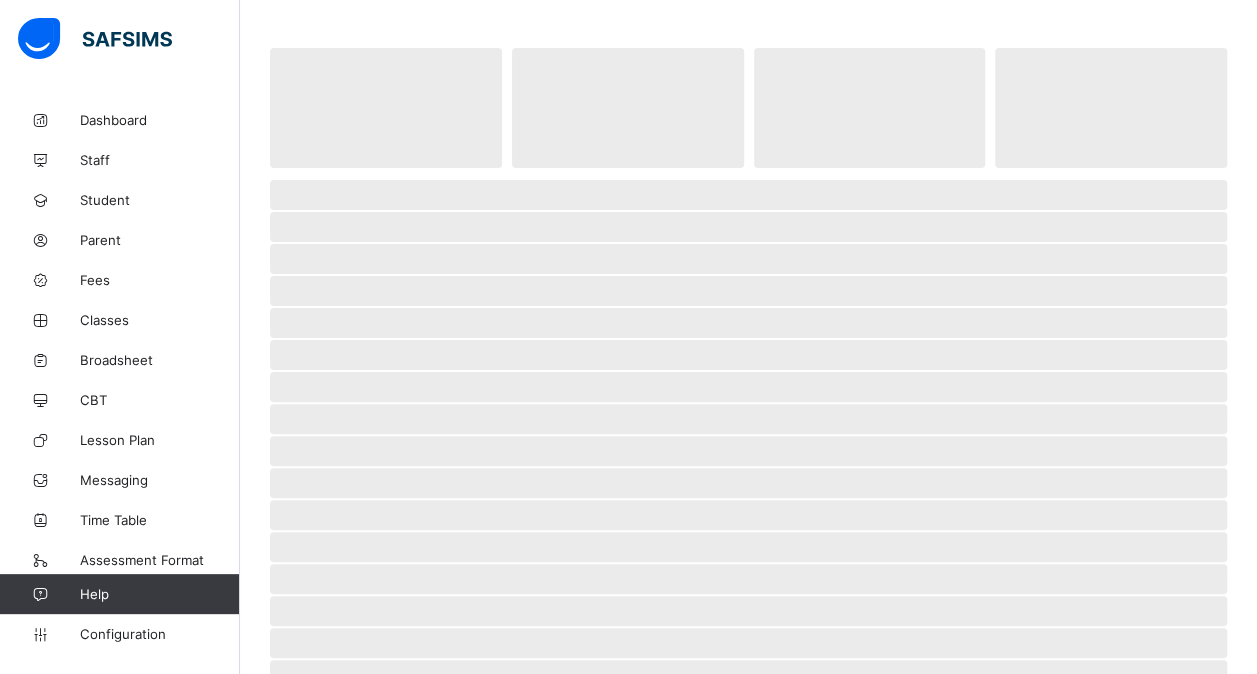 scroll, scrollTop: 0, scrollLeft: 0, axis: both 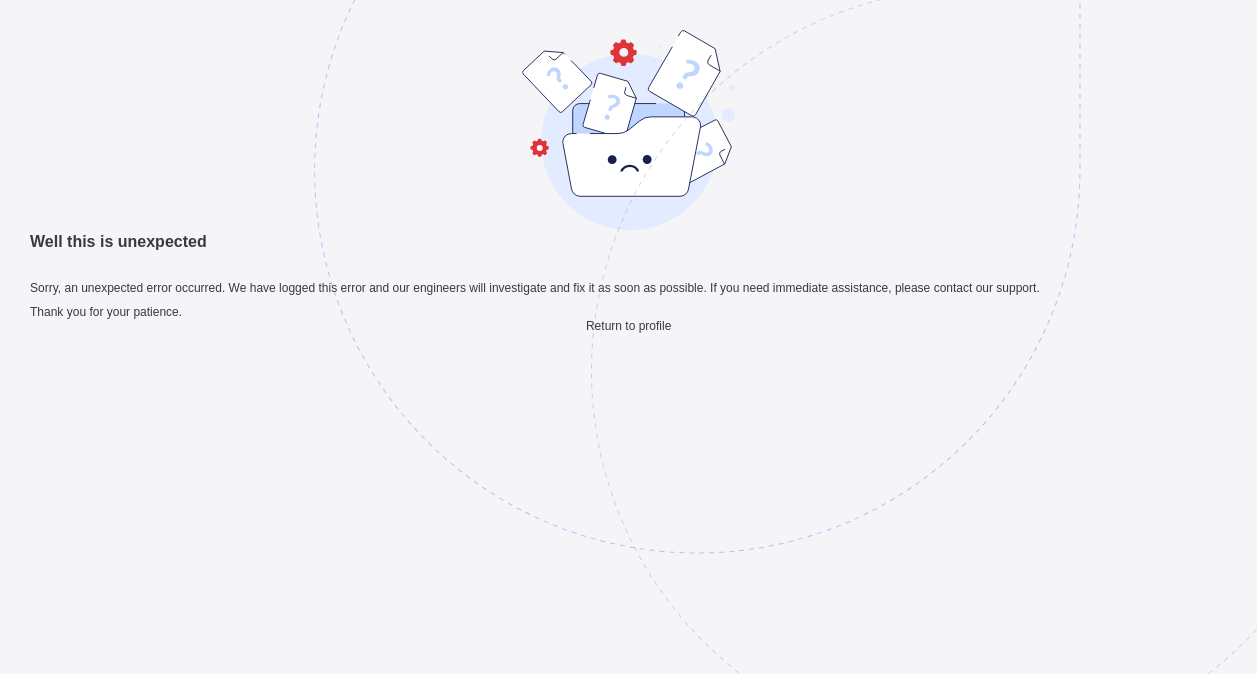 click on "Return to profile" at bounding box center (628, 326) 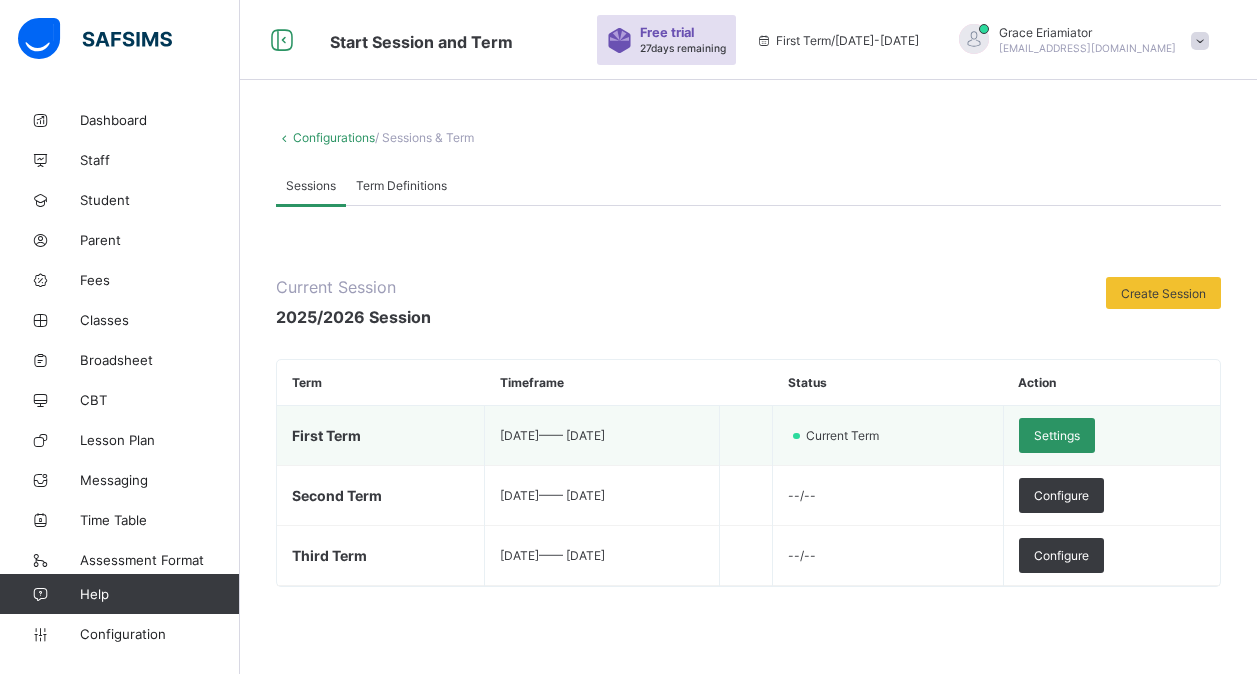 scroll, scrollTop: 0, scrollLeft: 0, axis: both 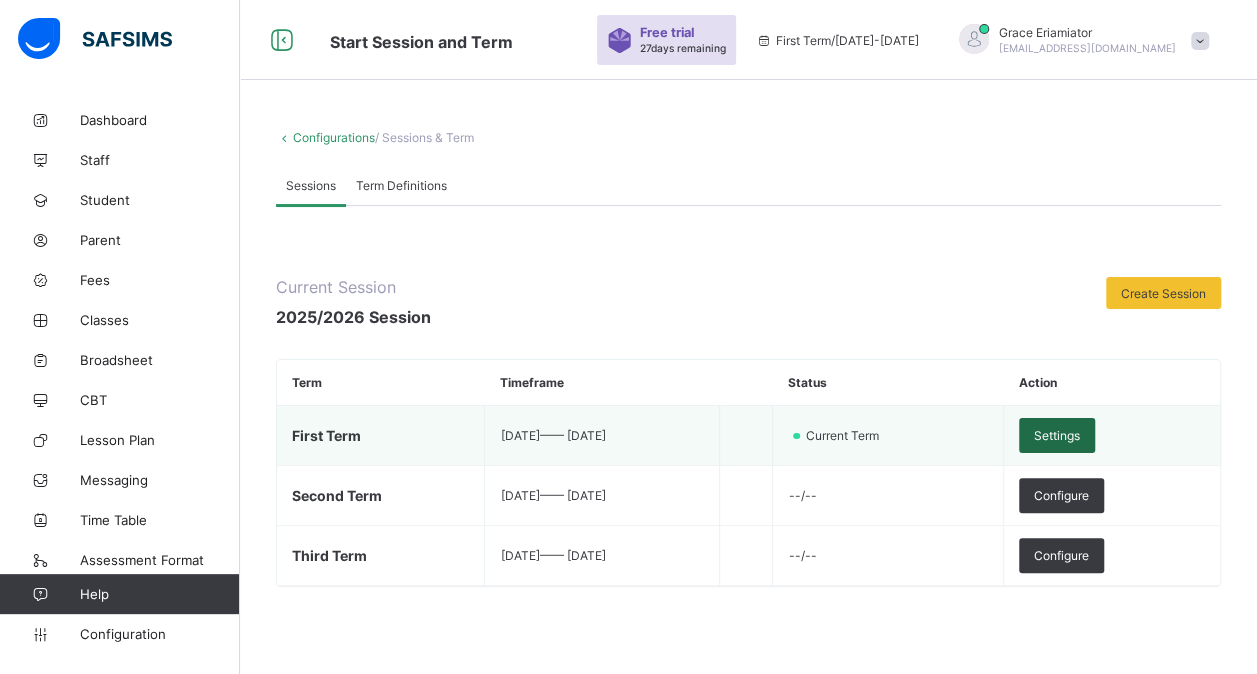 click on "Settings" at bounding box center (1057, 435) 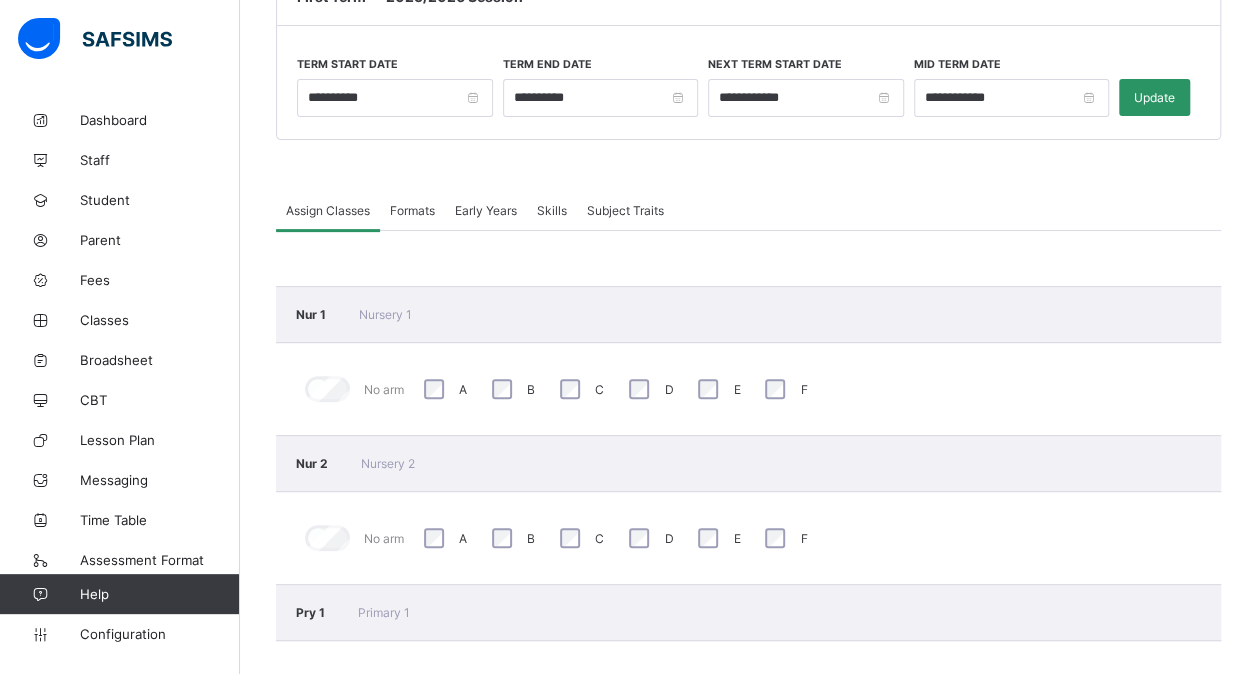 scroll, scrollTop: 226, scrollLeft: 0, axis: vertical 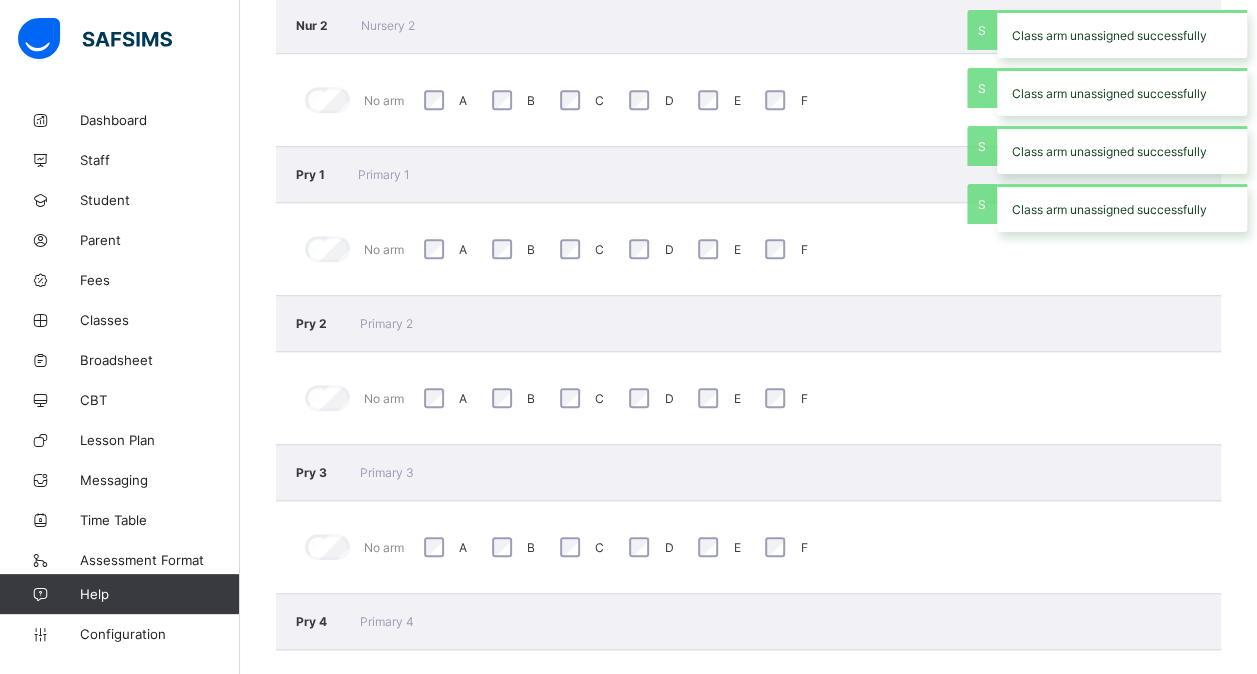 click on "D" at bounding box center [648, 547] 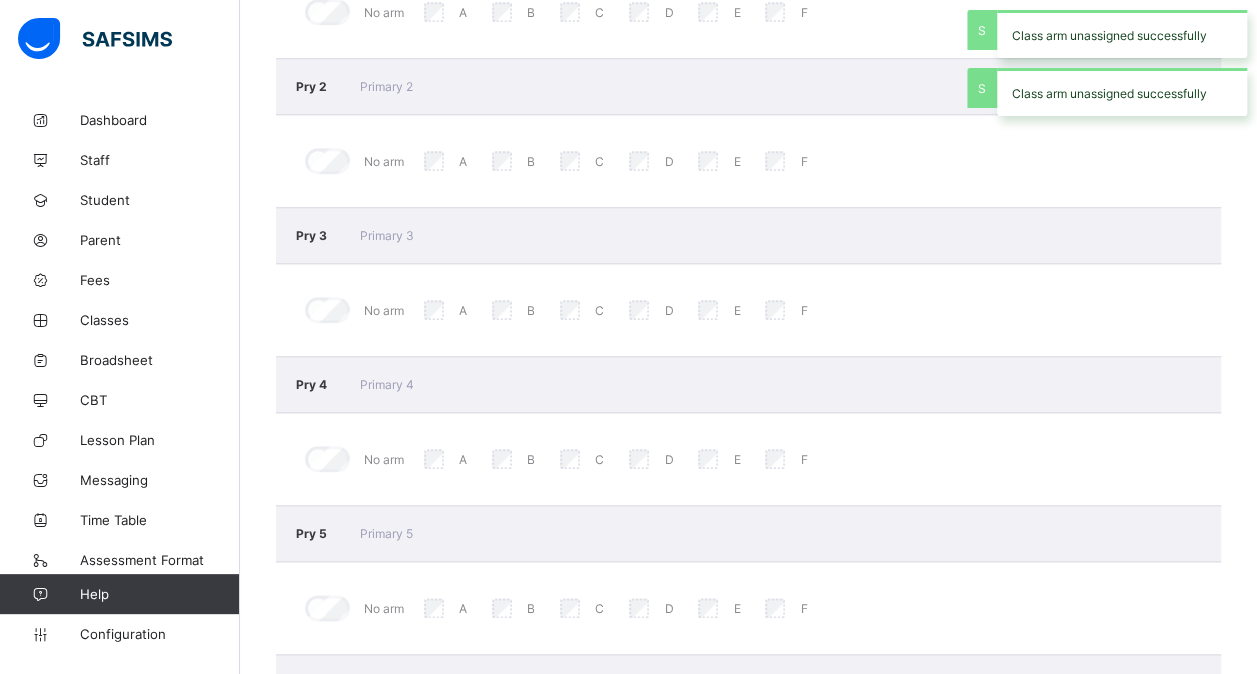 scroll, scrollTop: 939, scrollLeft: 0, axis: vertical 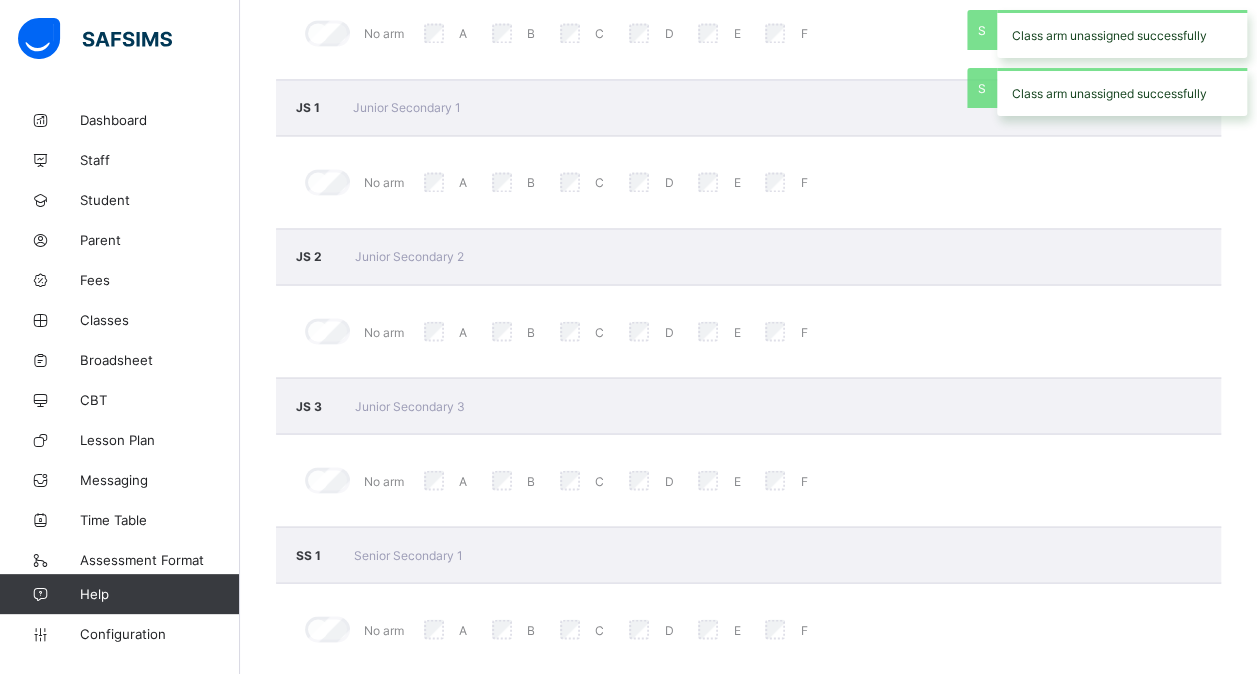 click on "D" at bounding box center [648, 480] 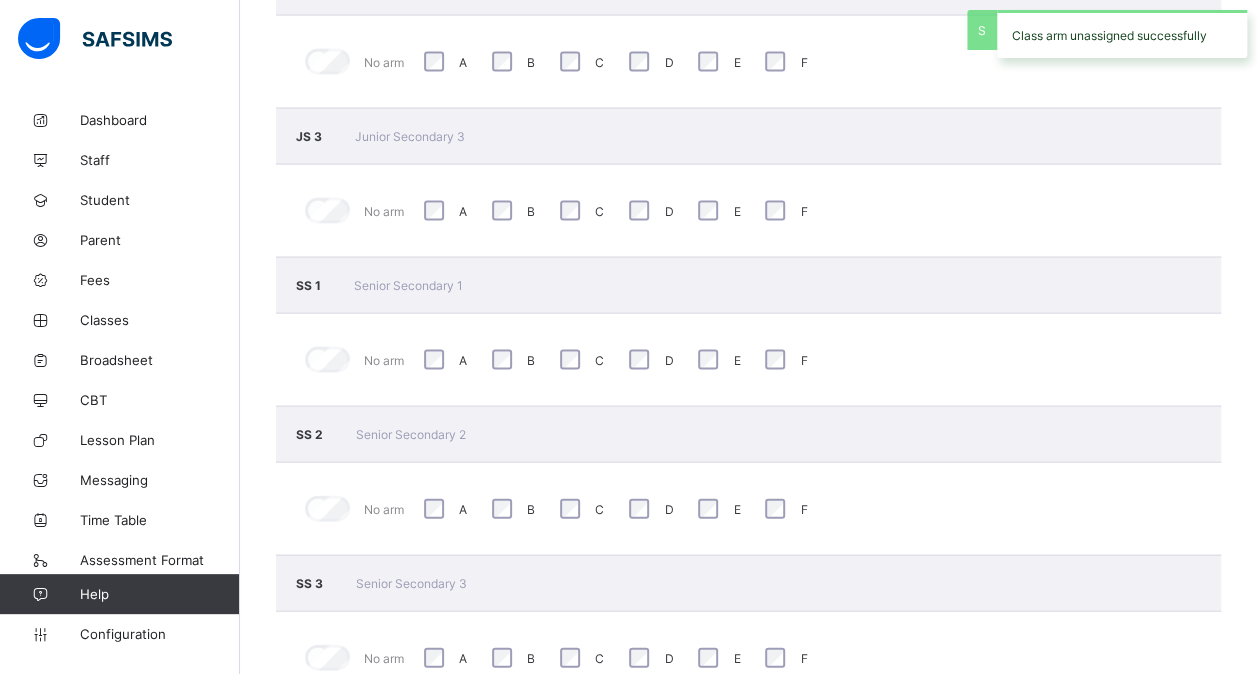 scroll, scrollTop: 1900, scrollLeft: 0, axis: vertical 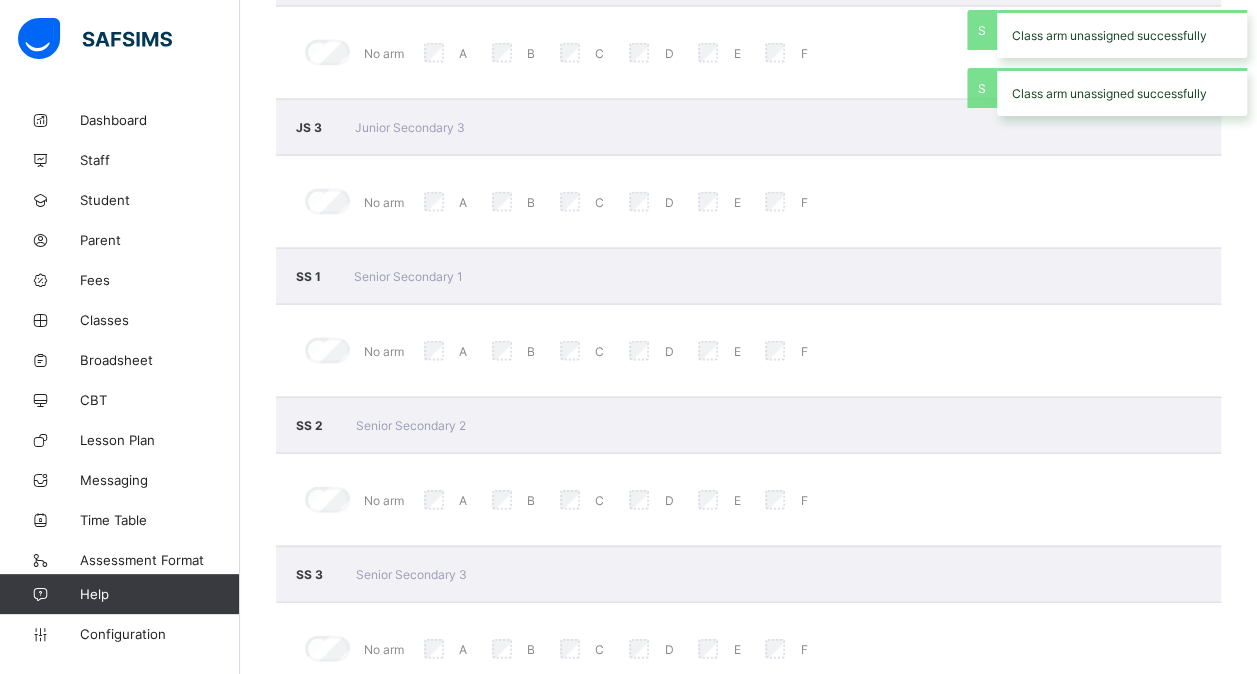 click on "E" at bounding box center (716, 500) 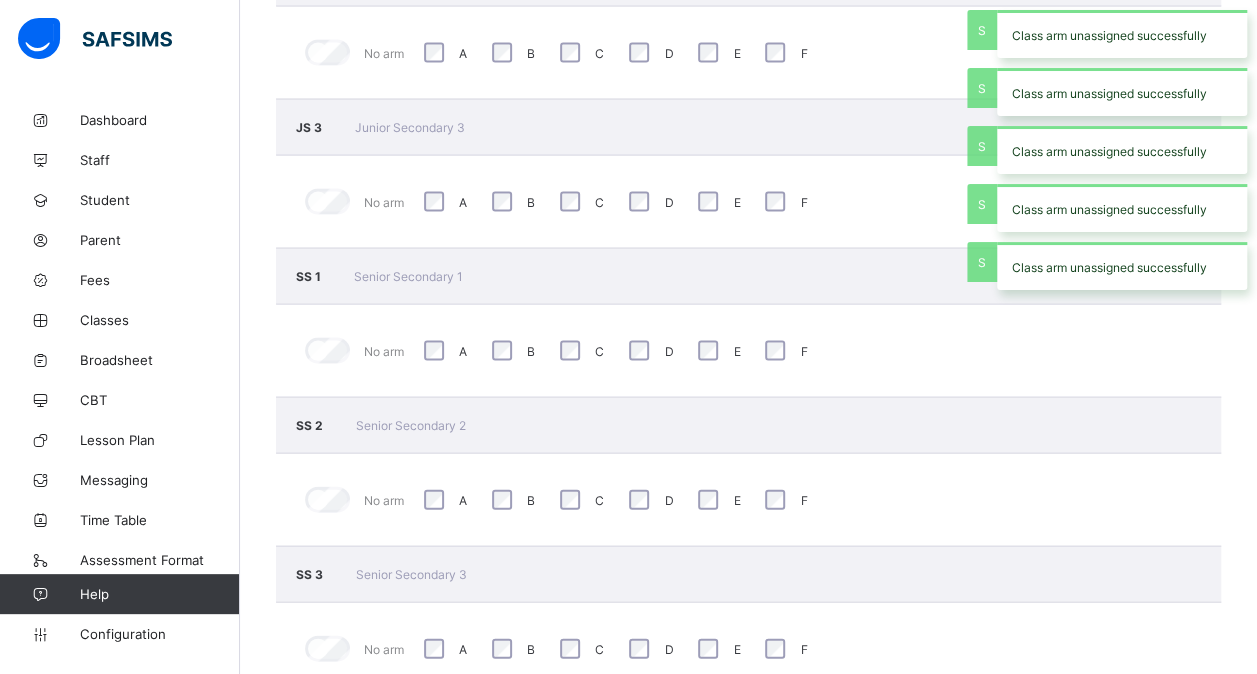 scroll, scrollTop: 1924, scrollLeft: 0, axis: vertical 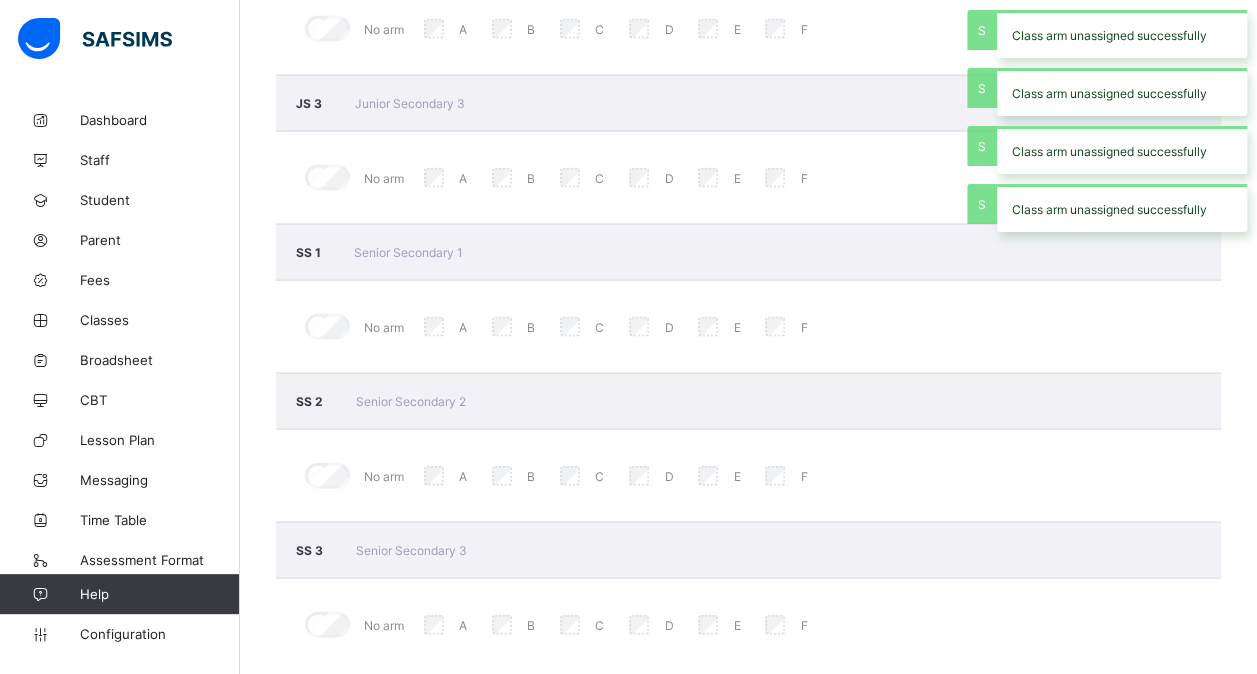 click on "D" at bounding box center (648, 625) 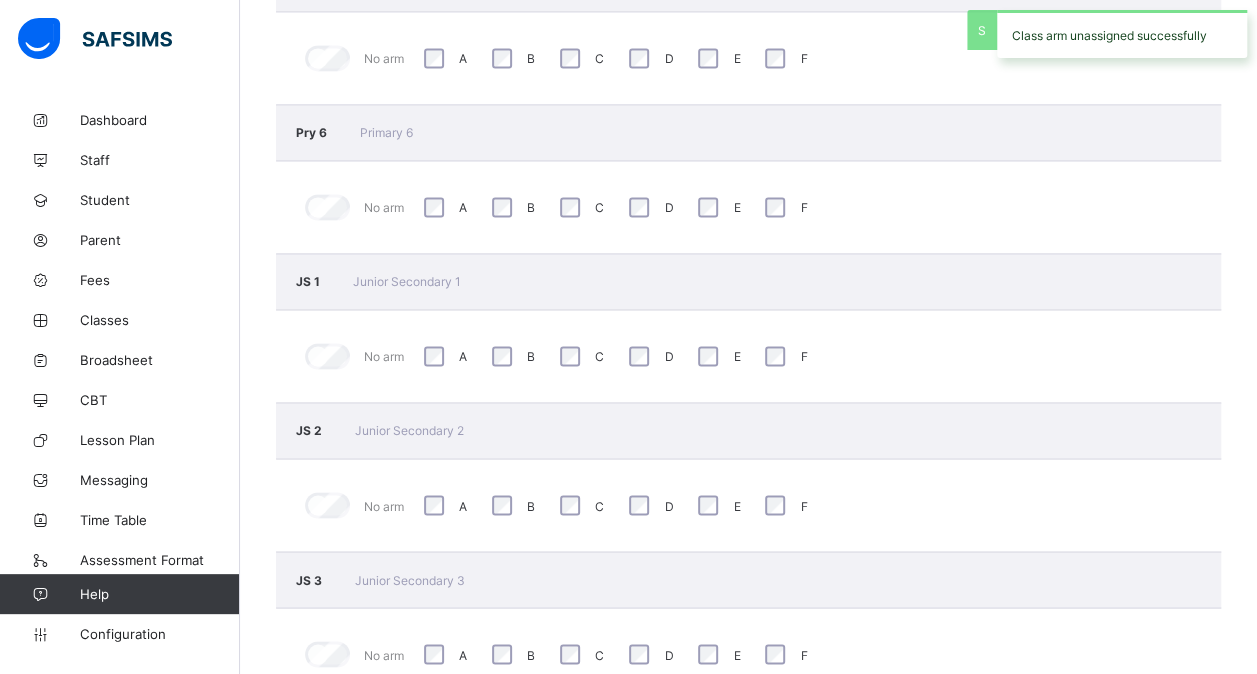 scroll, scrollTop: 1446, scrollLeft: 0, axis: vertical 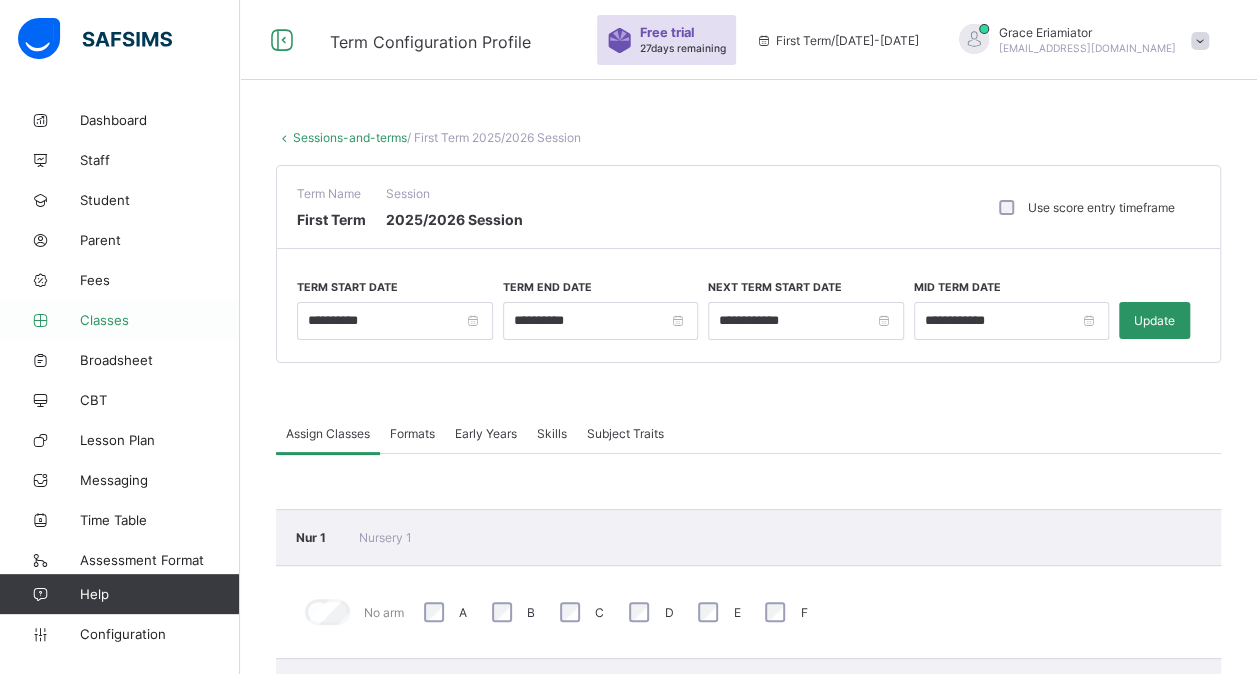 click on "Classes" at bounding box center [160, 320] 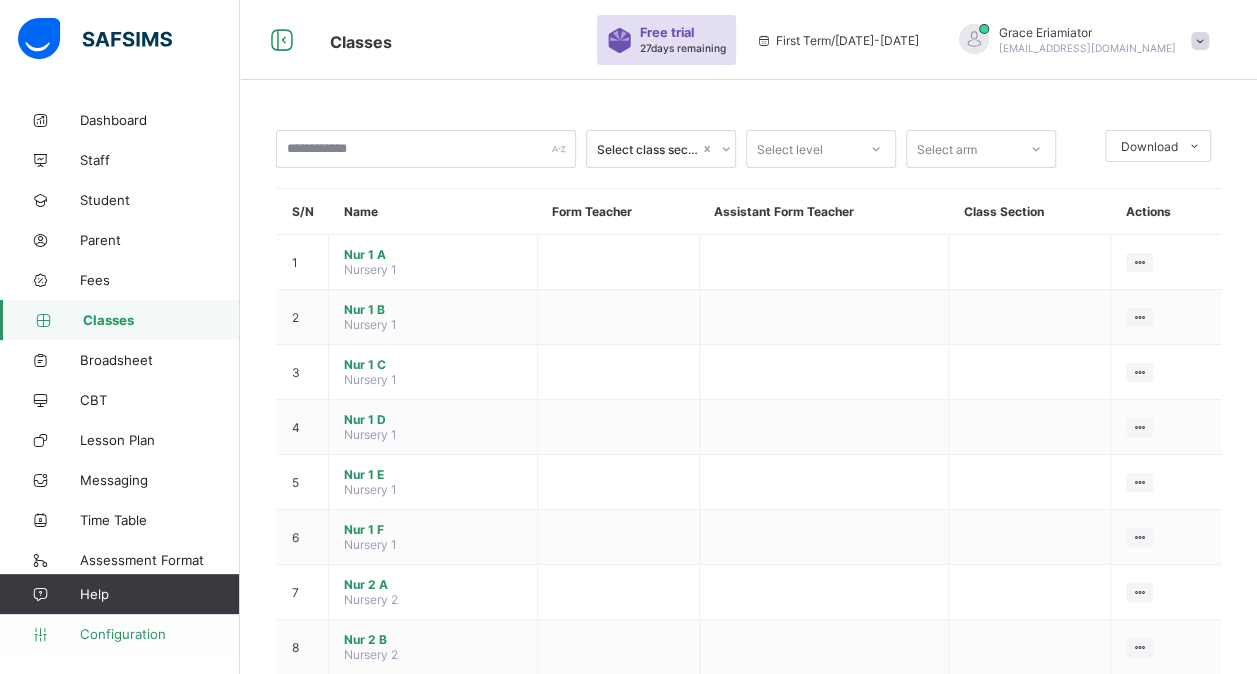 click on "Configuration" at bounding box center (159, 634) 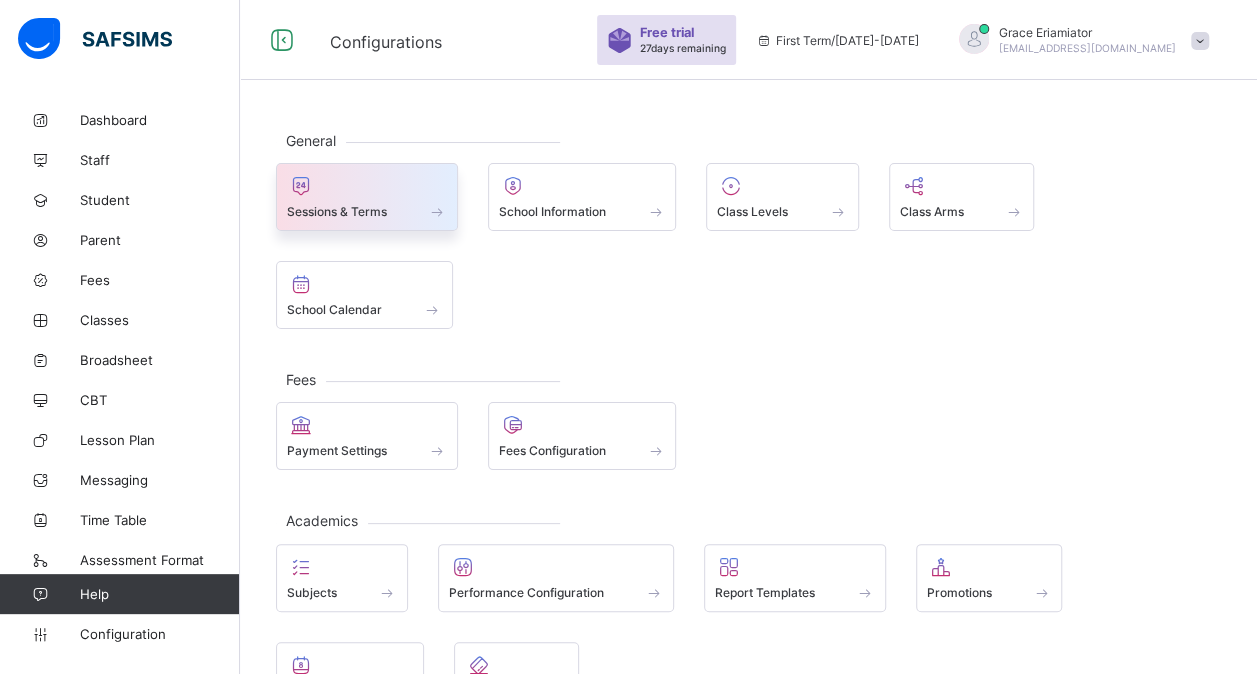 click at bounding box center [367, 200] 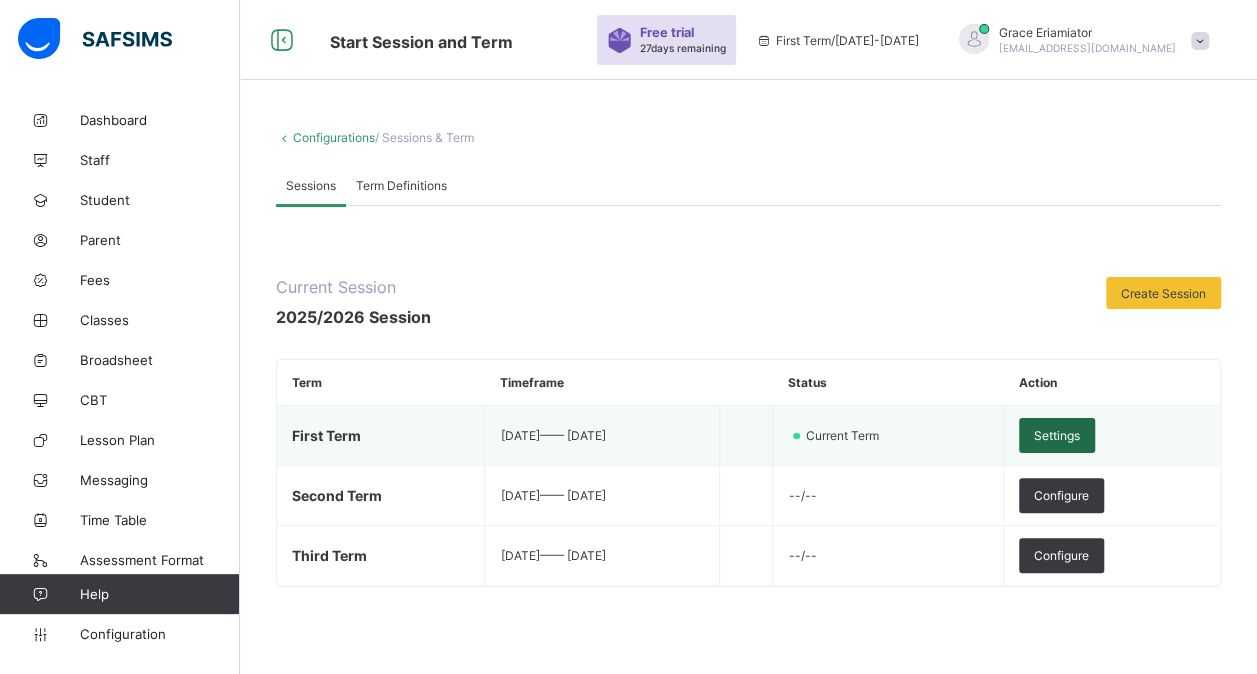 click on "Settings" at bounding box center [1057, 435] 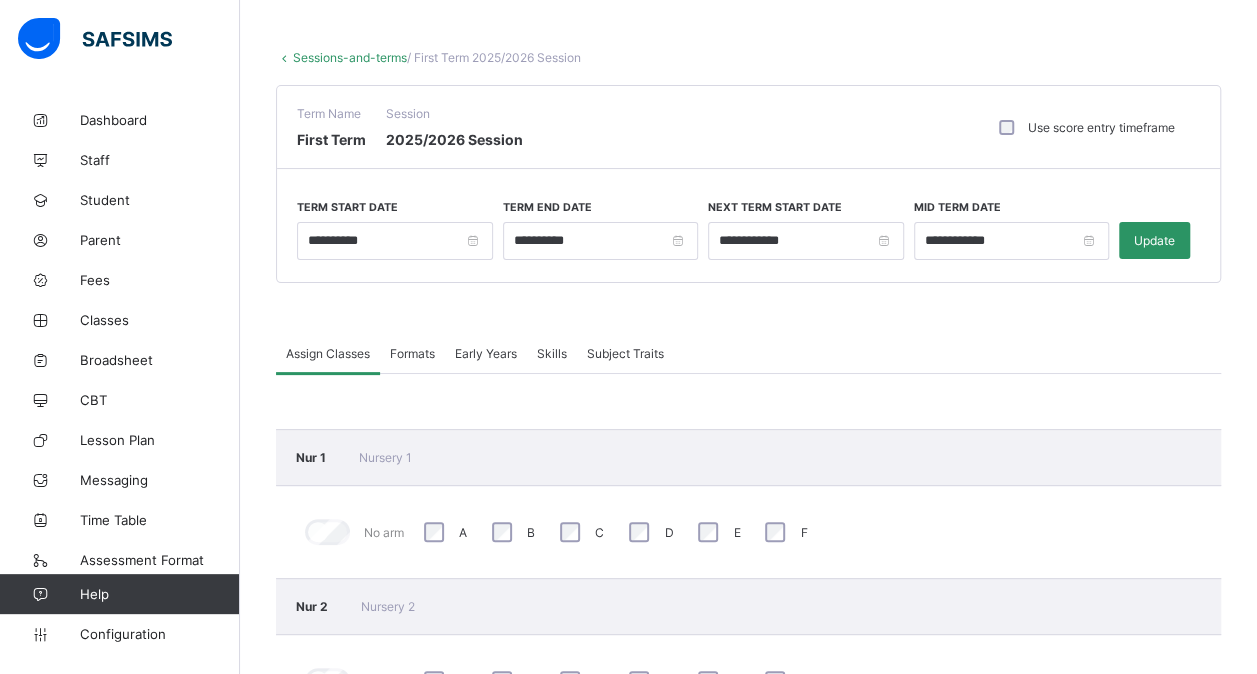 scroll, scrollTop: 2, scrollLeft: 0, axis: vertical 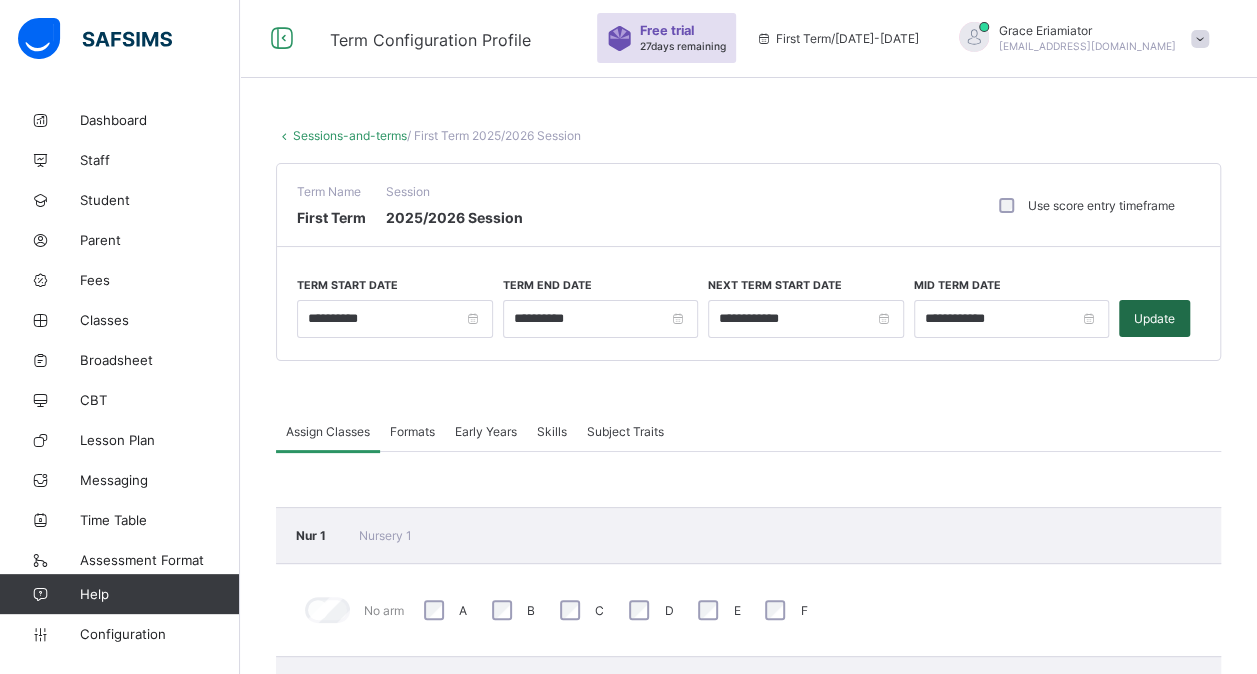 click on "Update" at bounding box center (1154, 318) 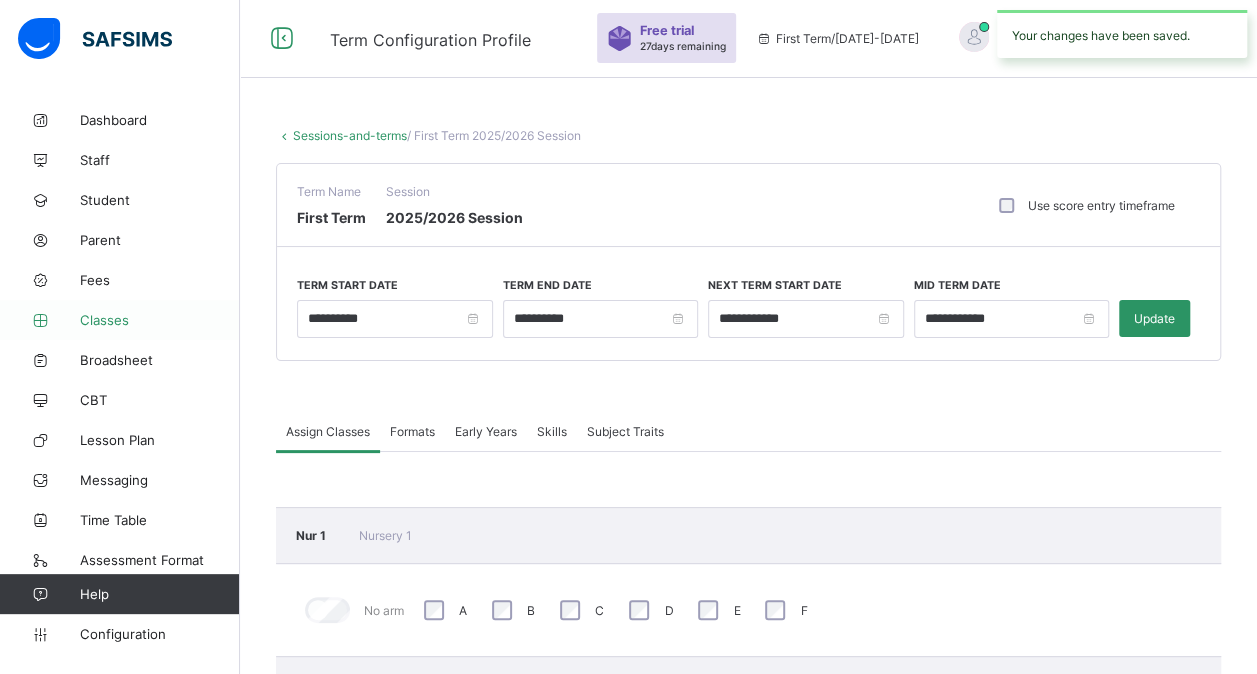 click on "Classes" at bounding box center [160, 320] 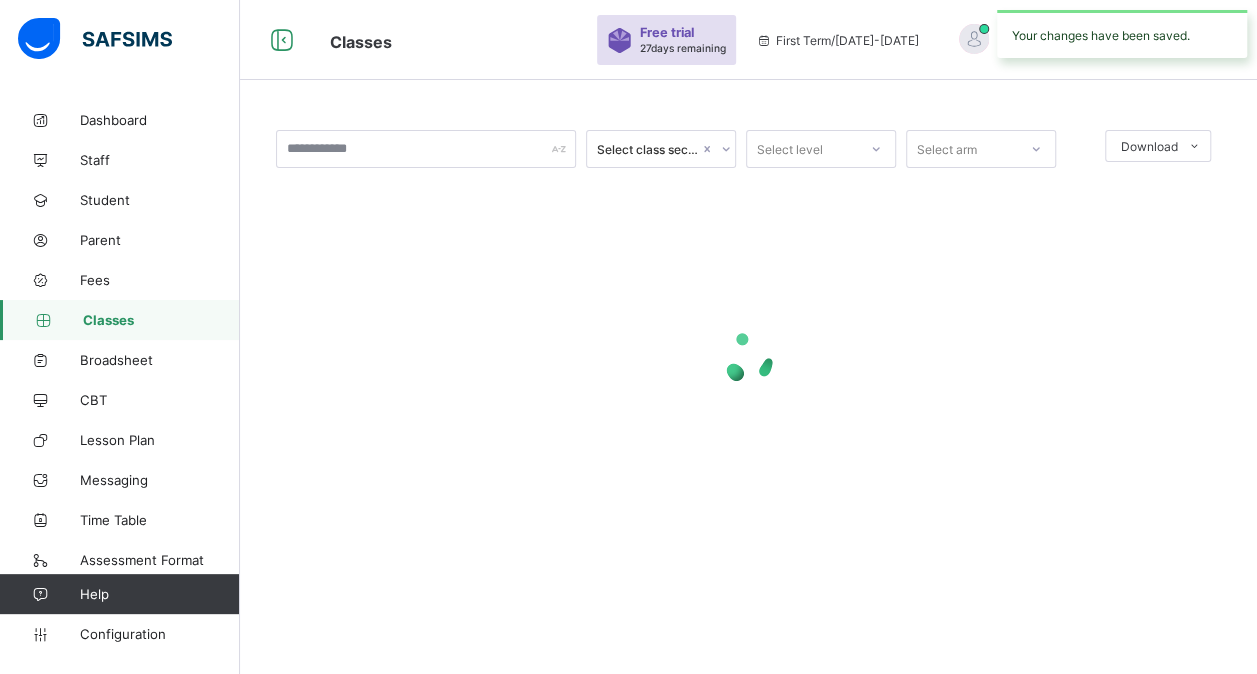 scroll, scrollTop: 0, scrollLeft: 0, axis: both 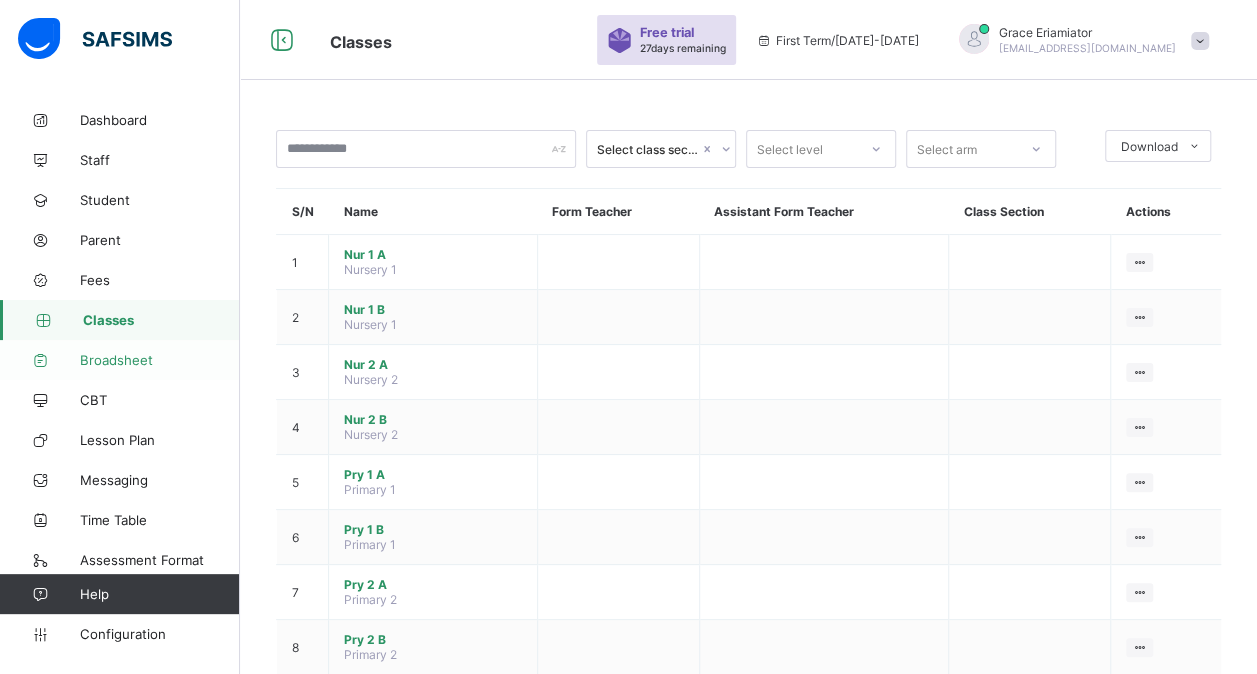click on "Broadsheet" at bounding box center [160, 360] 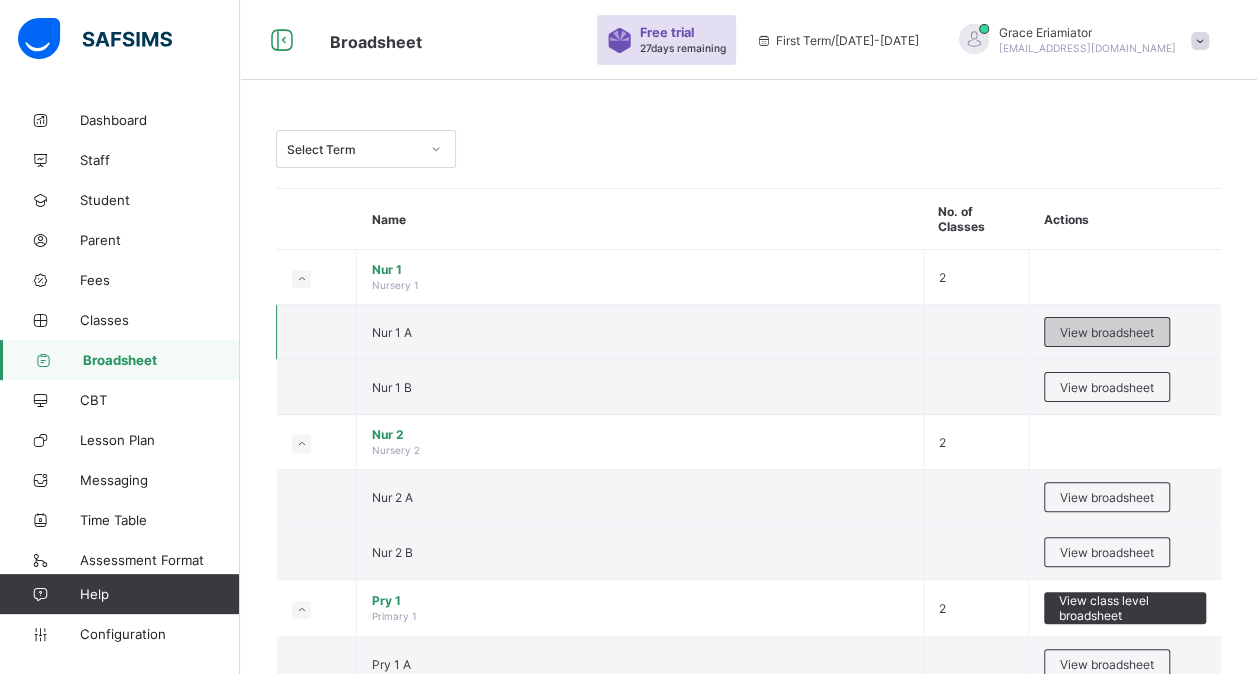 click on "View broadsheet" at bounding box center (1107, 332) 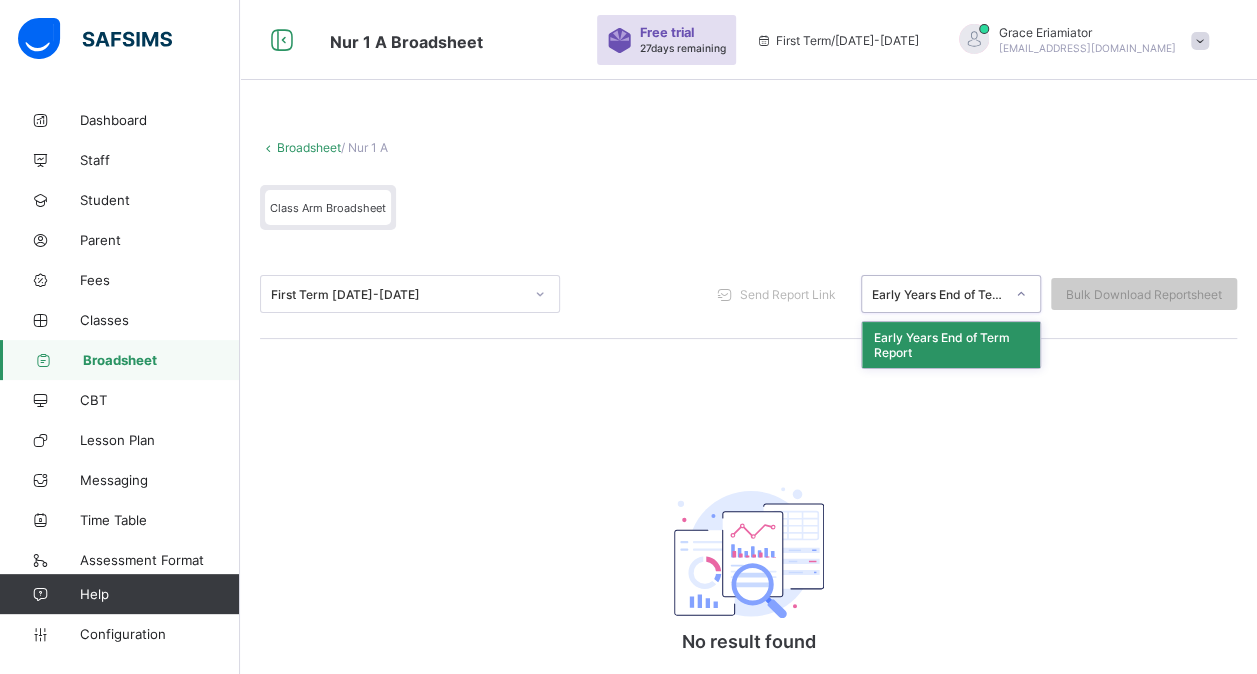 click 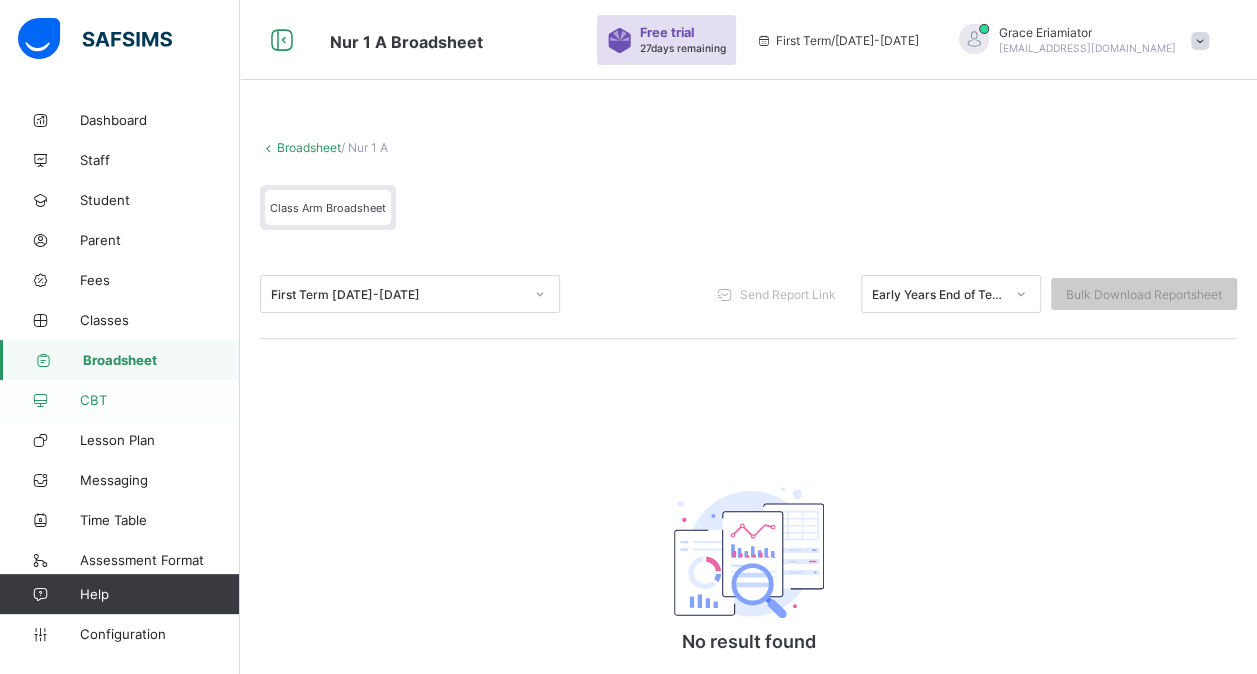 click on "CBT" at bounding box center [160, 400] 